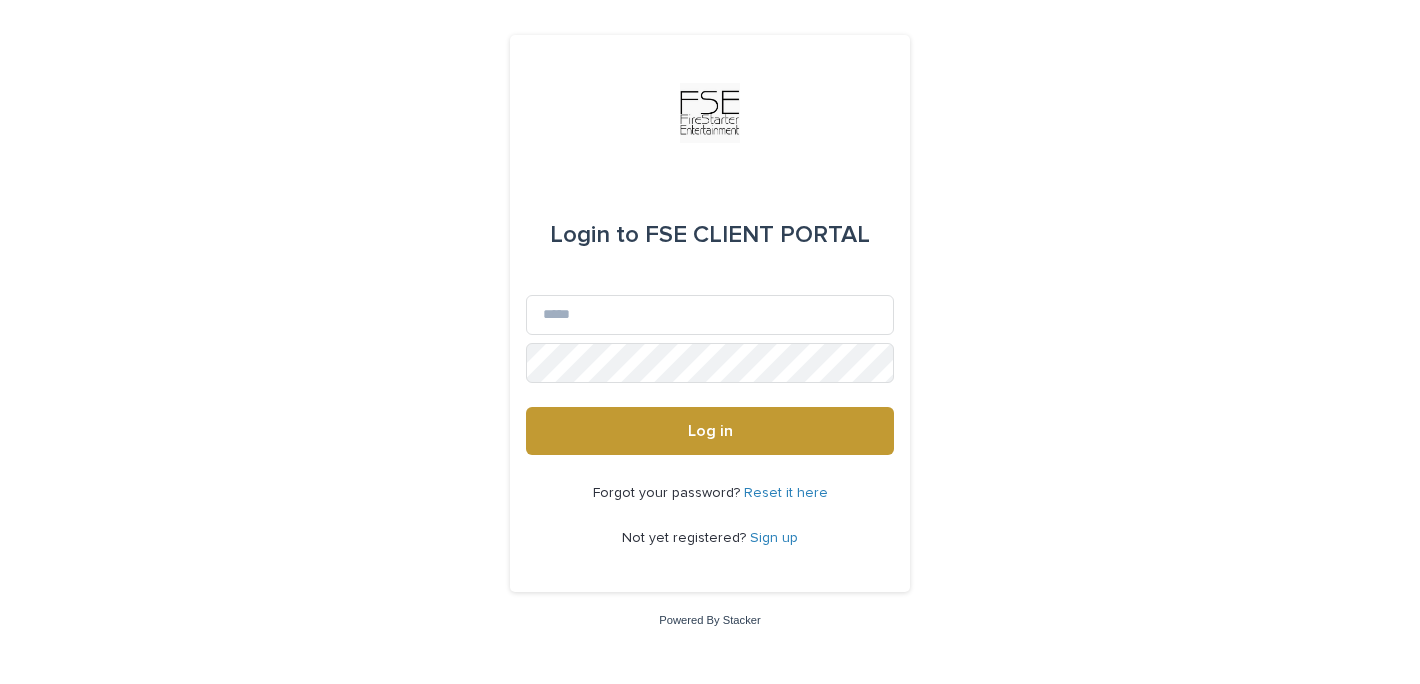 scroll, scrollTop: 0, scrollLeft: 0, axis: both 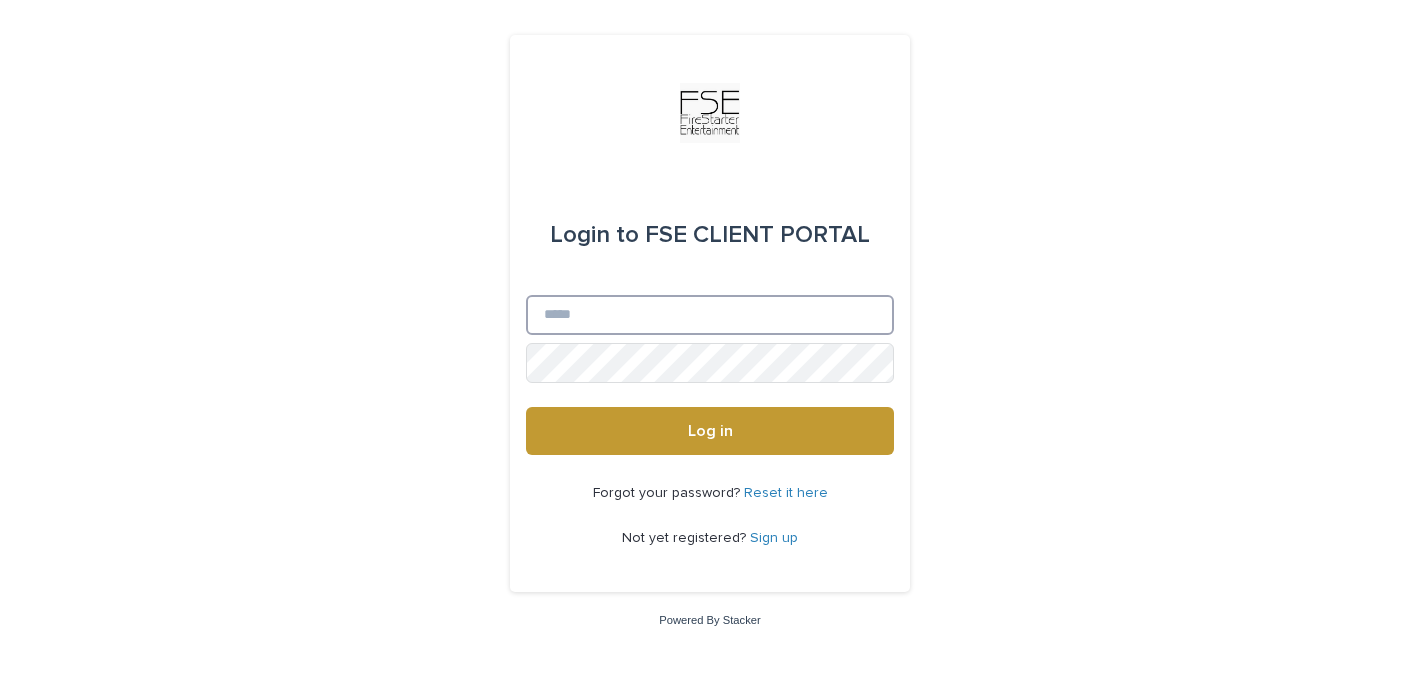 click on "Email" at bounding box center [710, 315] 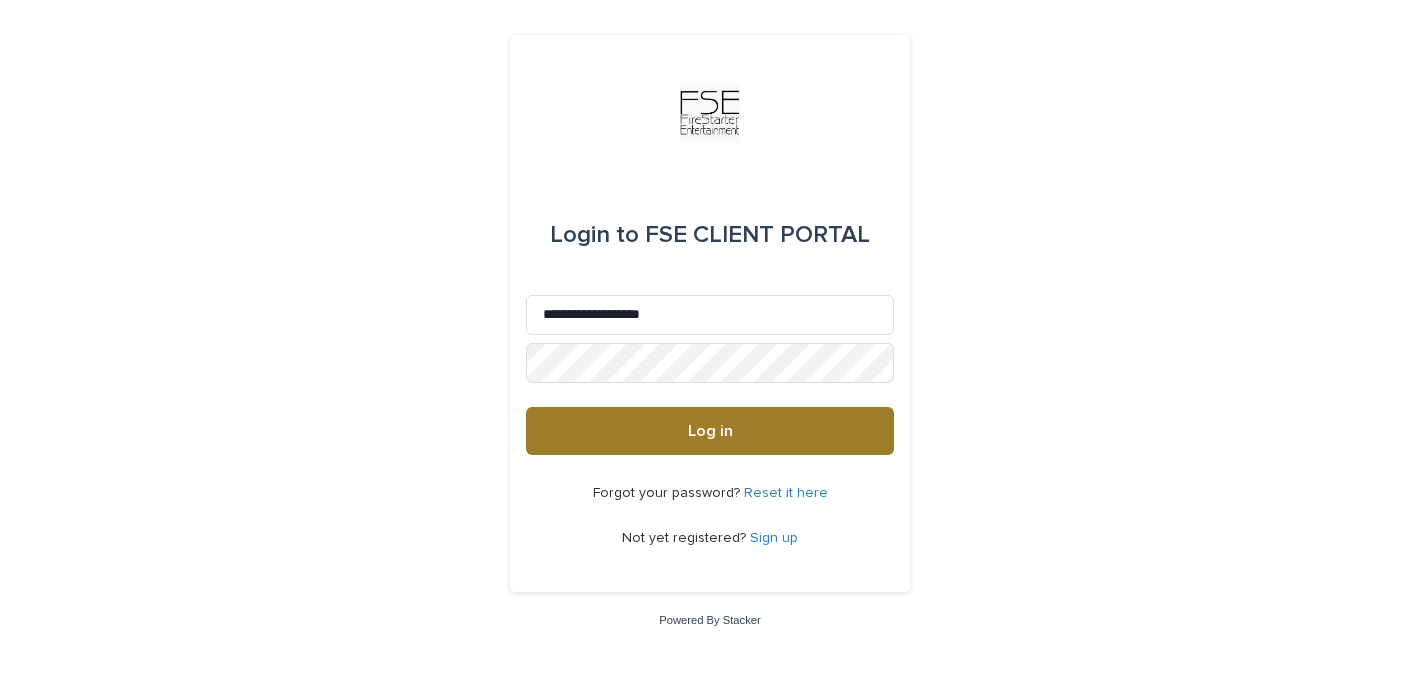click on "Log in" at bounding box center [710, 431] 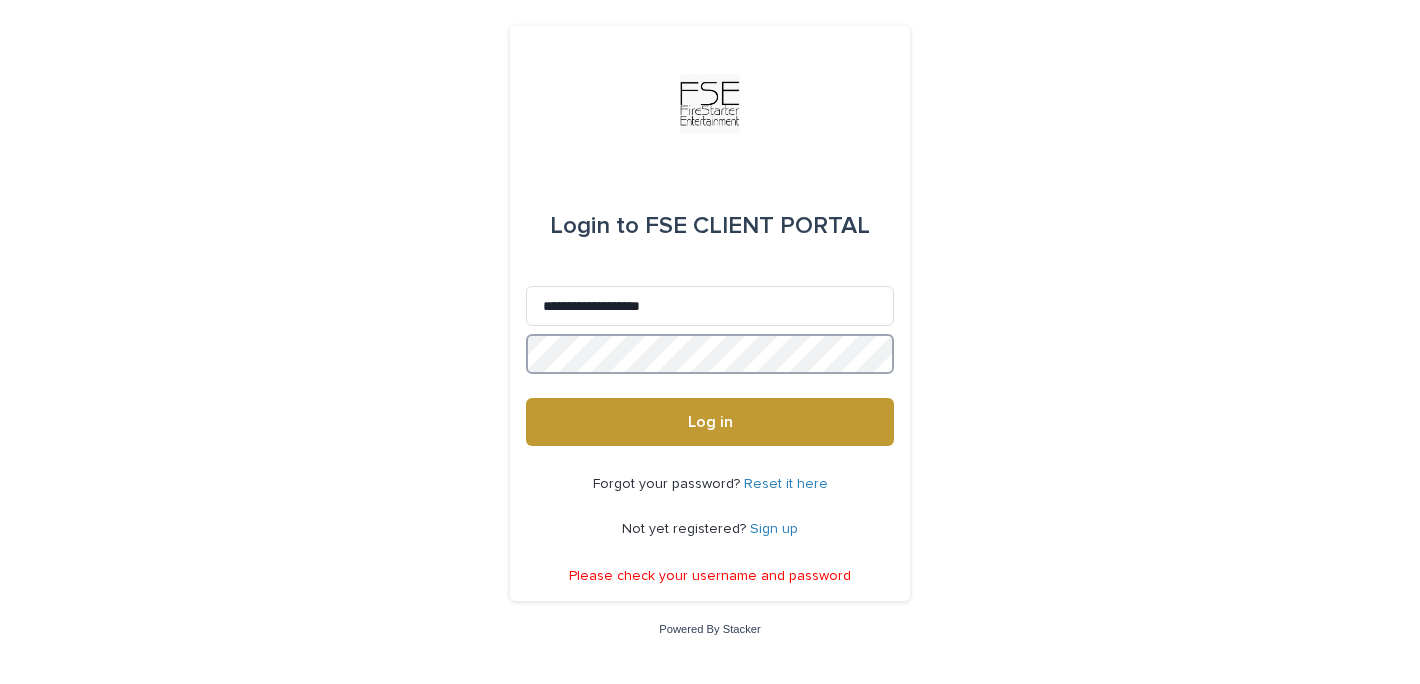 click on "Log in" at bounding box center (710, 422) 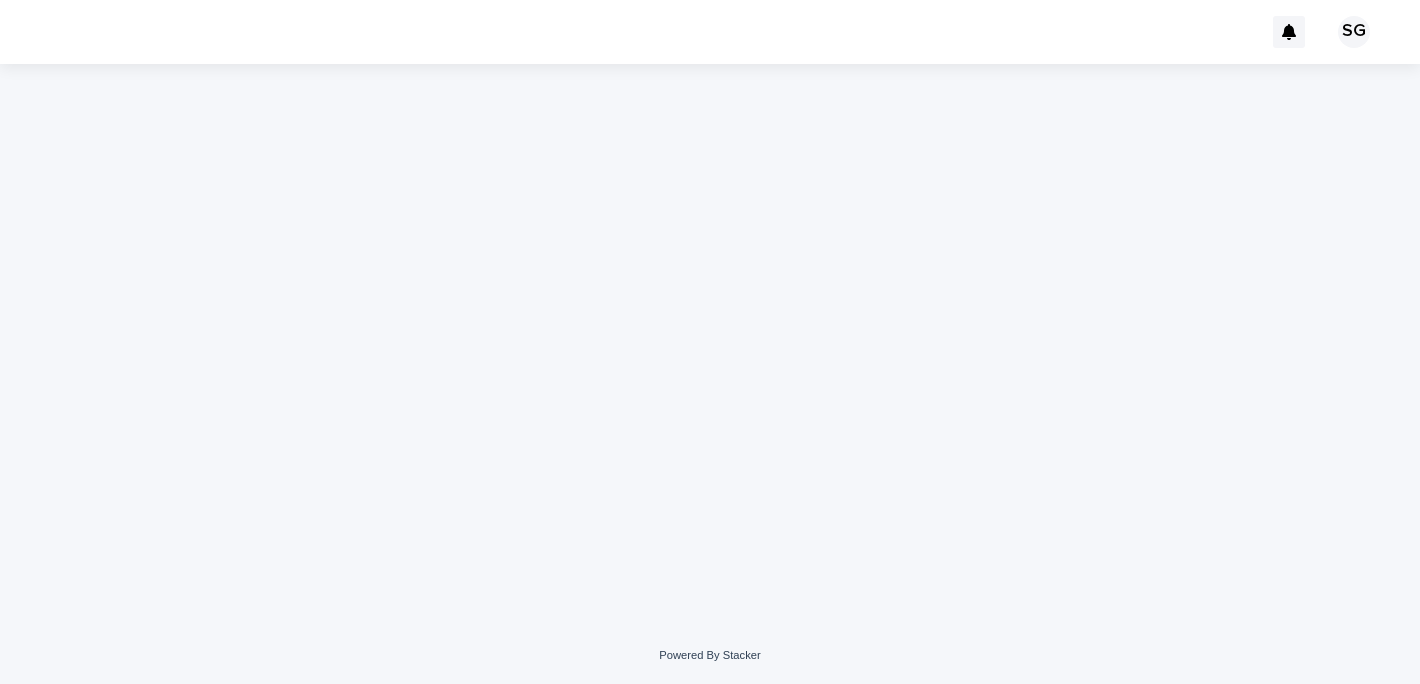 scroll, scrollTop: 0, scrollLeft: 0, axis: both 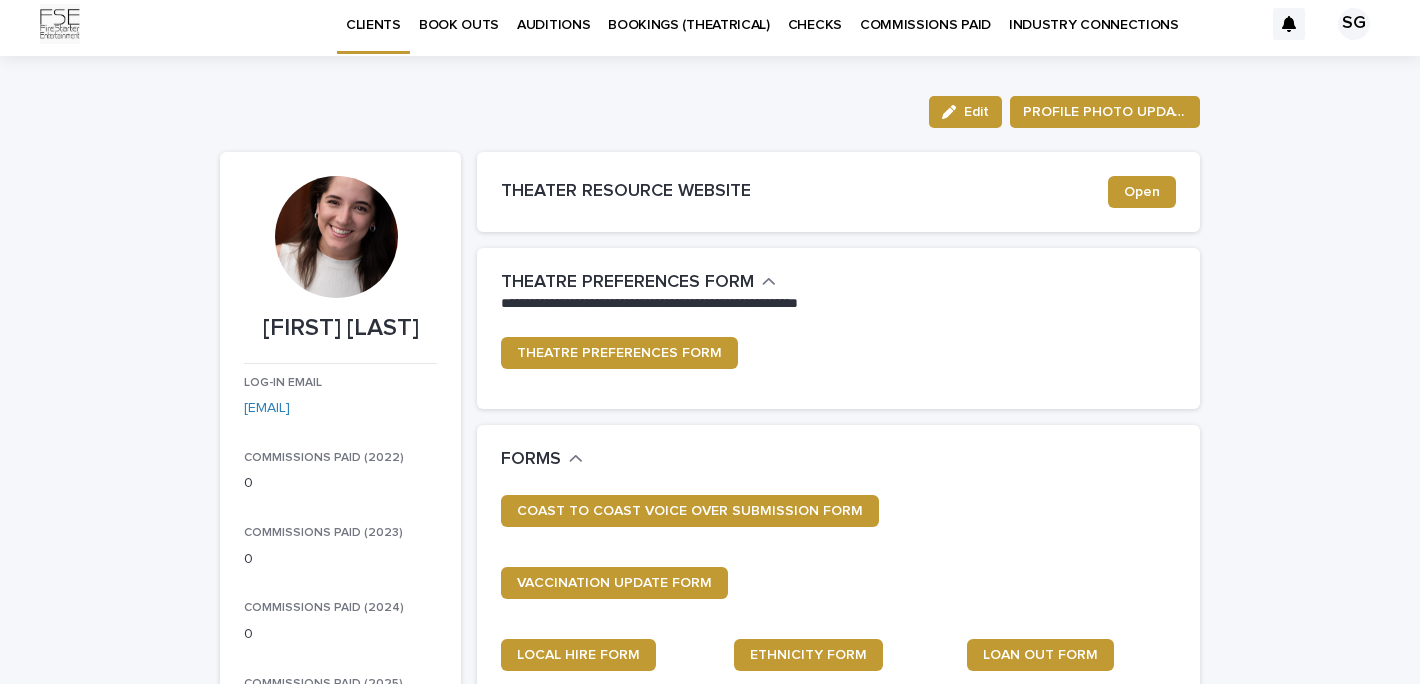 click on "BOOKINGS  (THEATRICAL)" at bounding box center (689, 13) 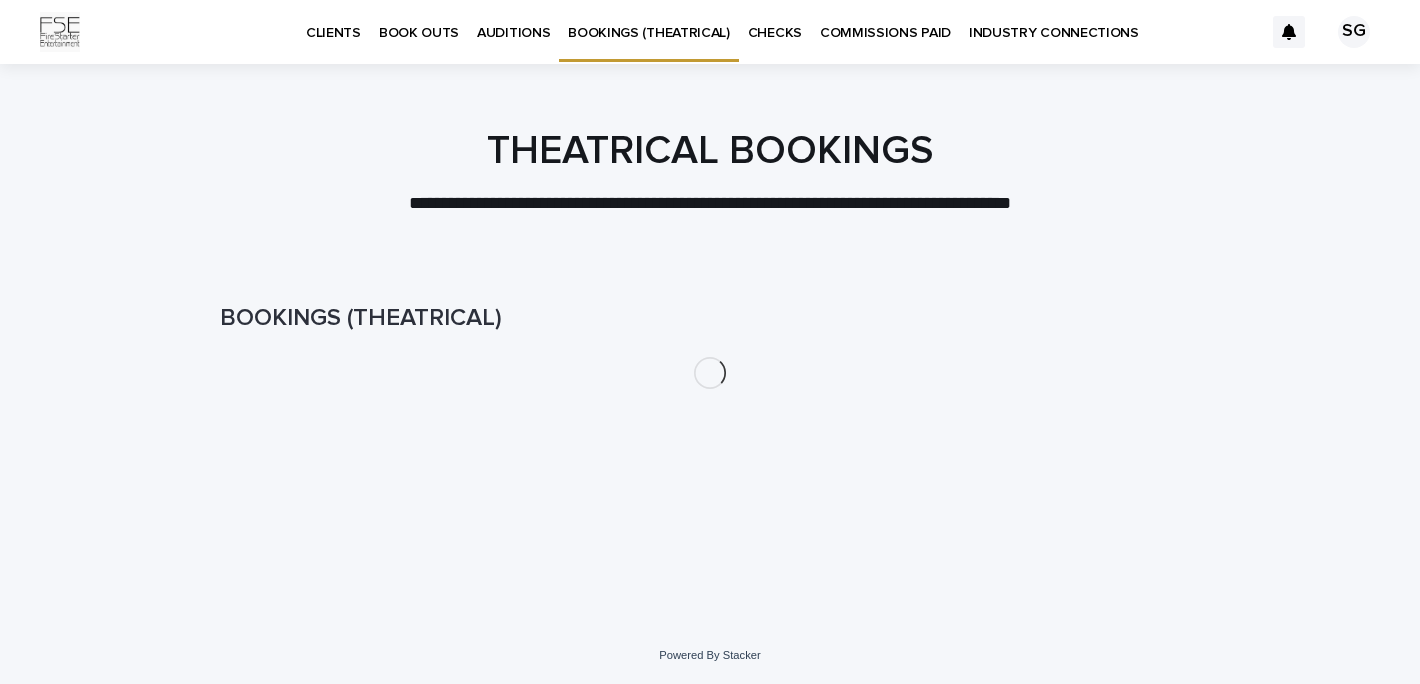 scroll, scrollTop: 0, scrollLeft: 0, axis: both 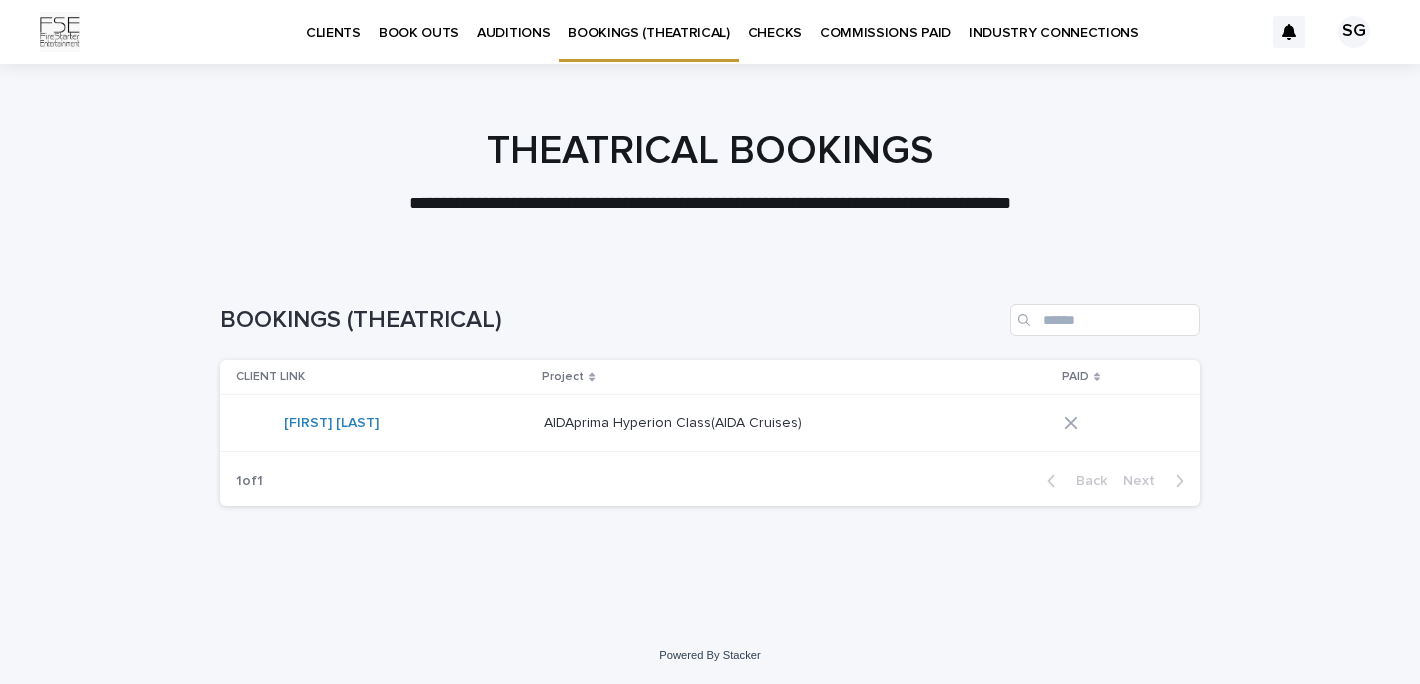 click on "[FIRST] [LAST]" at bounding box center (382, 423) 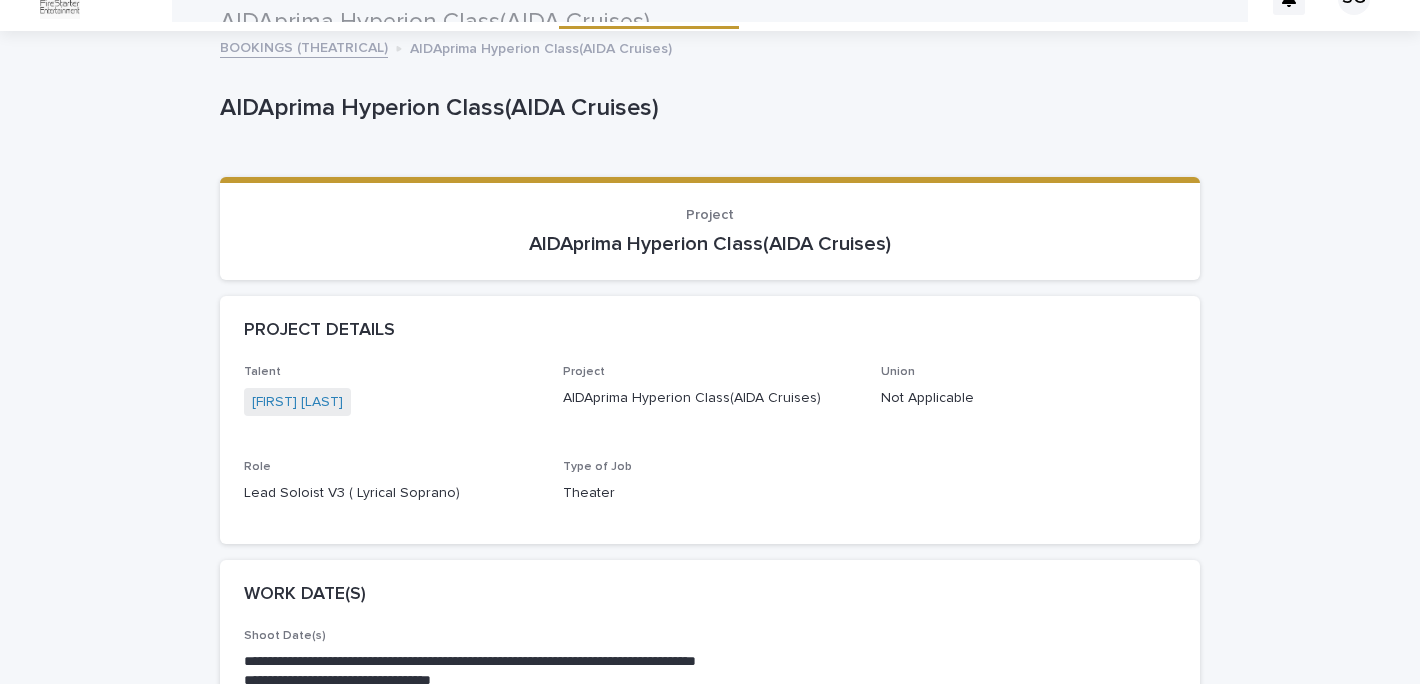 scroll, scrollTop: 0, scrollLeft: 0, axis: both 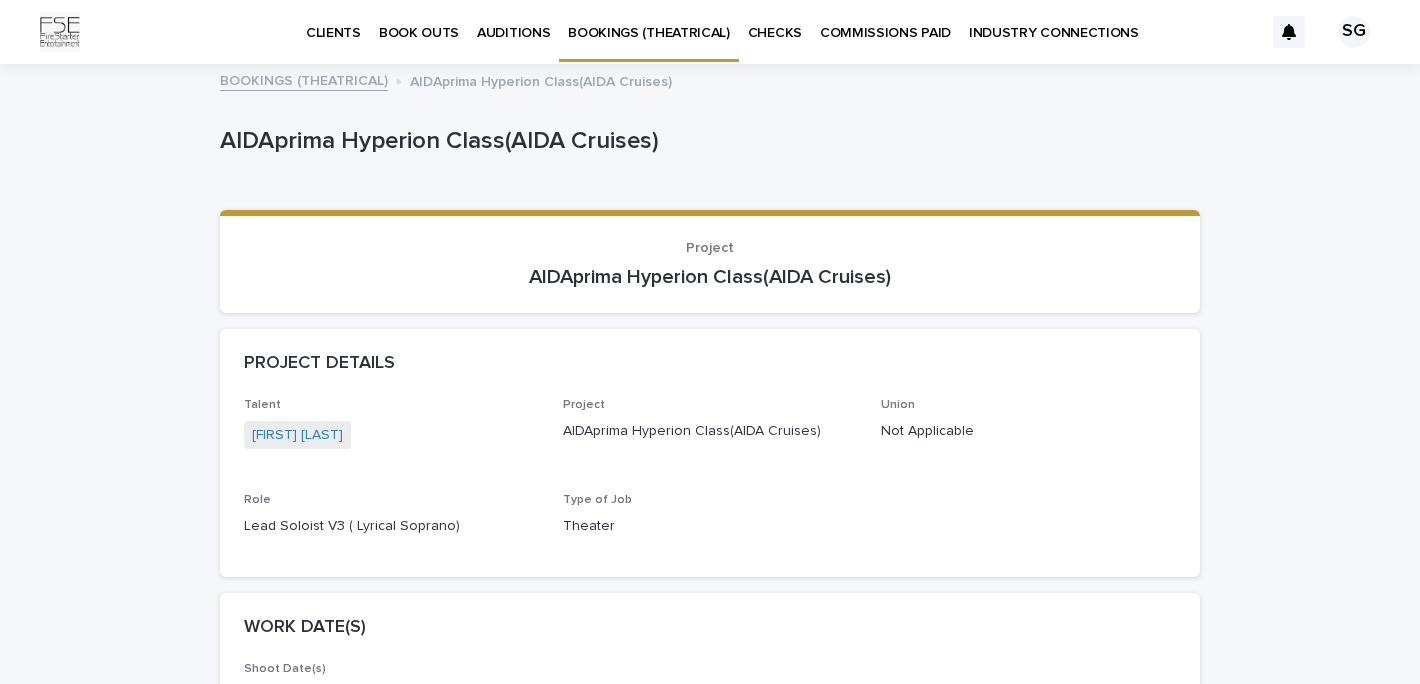 click on "COMMISSIONS PAID" at bounding box center (885, 21) 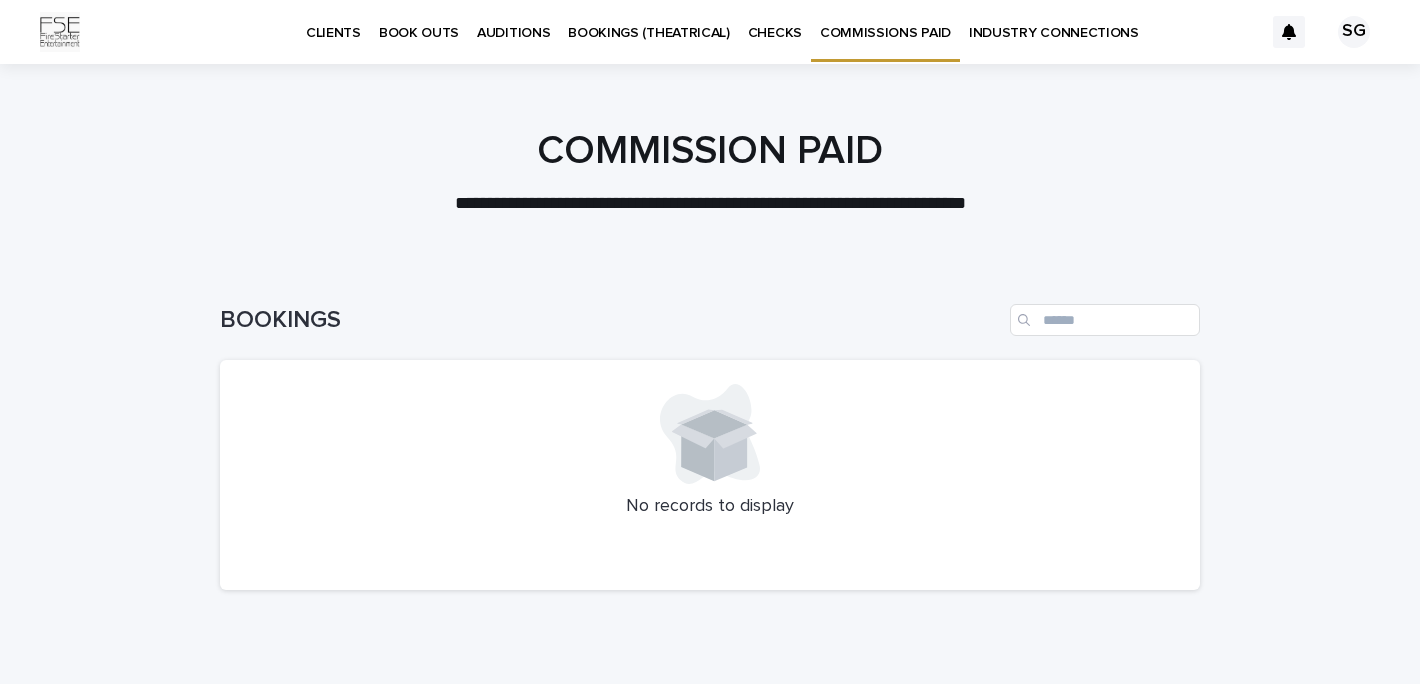 click on "INDUSTRY CONNECTIONS" at bounding box center [1054, 21] 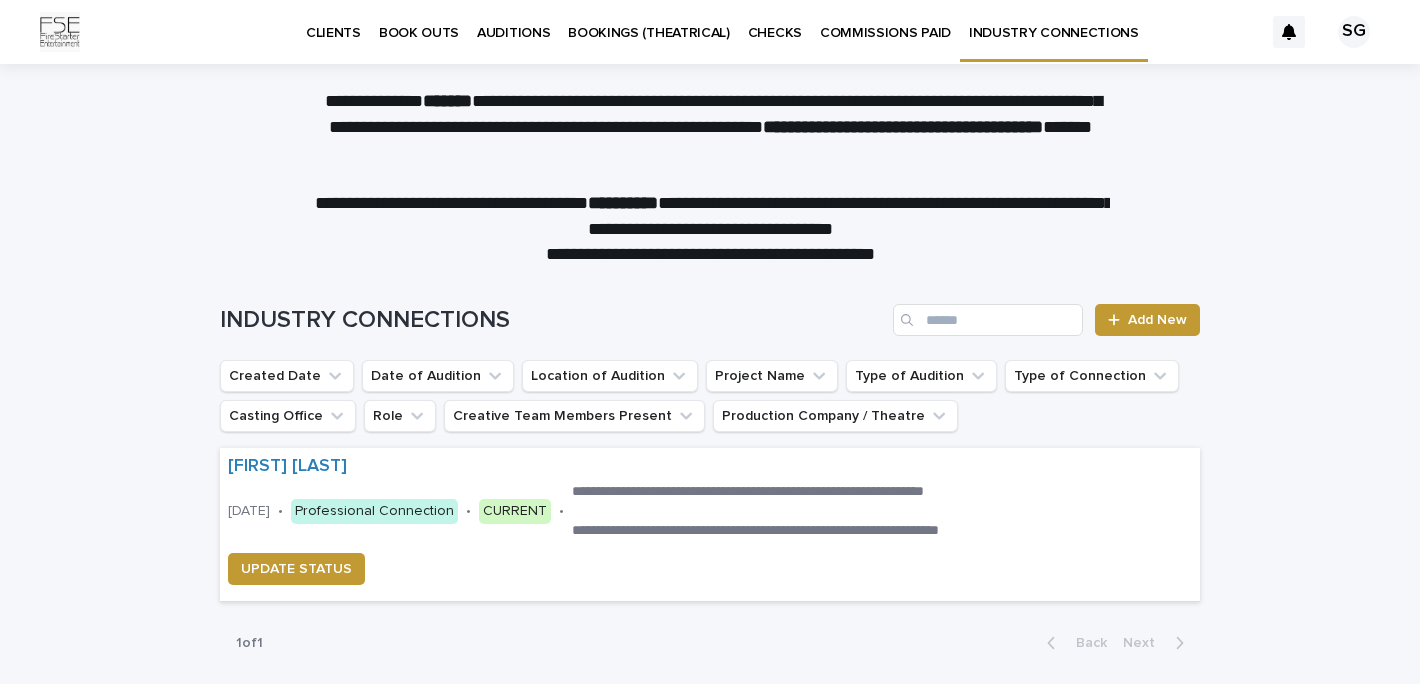 click on "COMMISSIONS PAID" at bounding box center (885, 21) 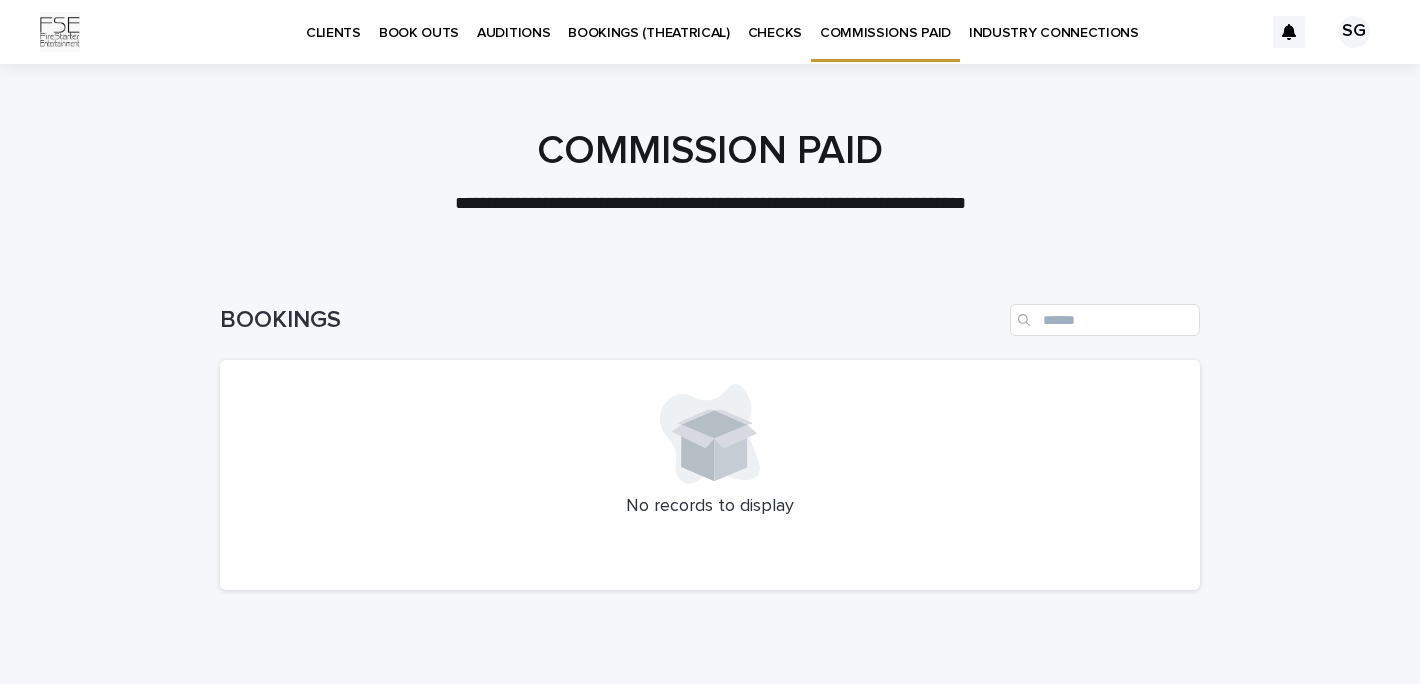 click on "BOOK OUTS" at bounding box center (419, 21) 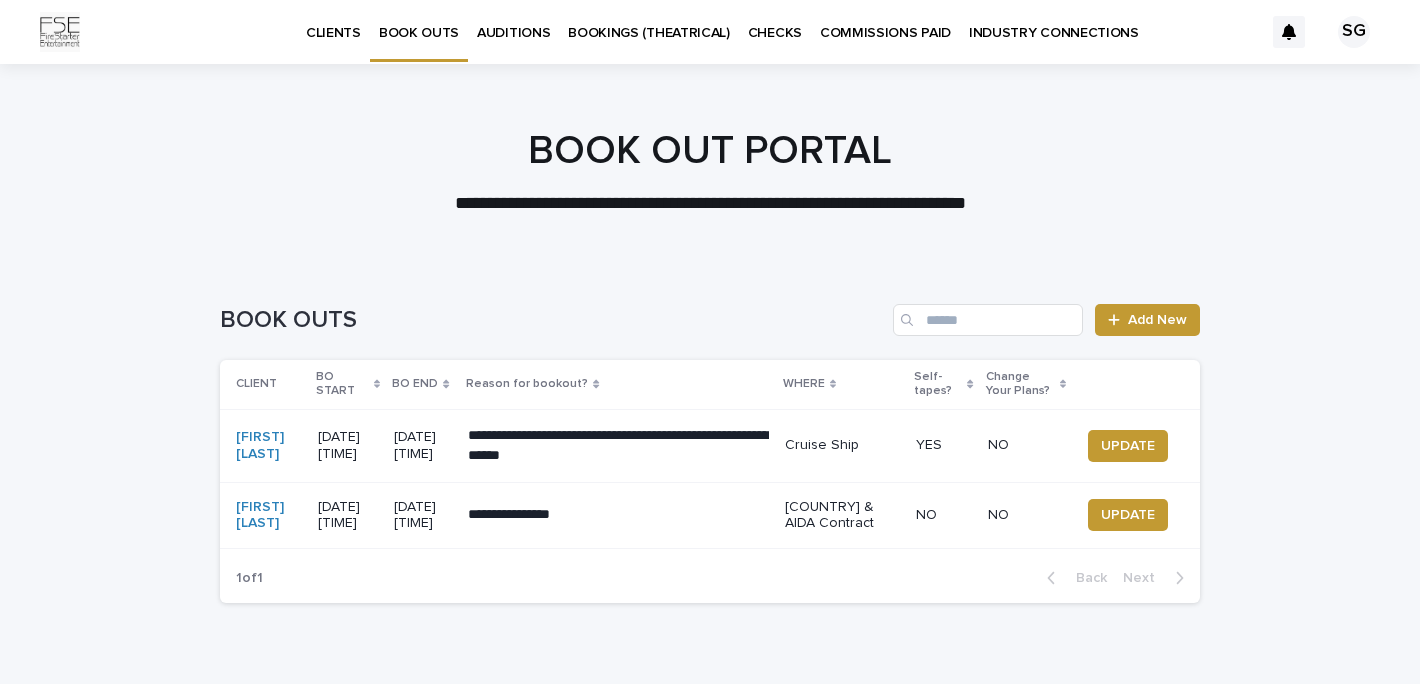 click on "SG" at bounding box center (1354, 32) 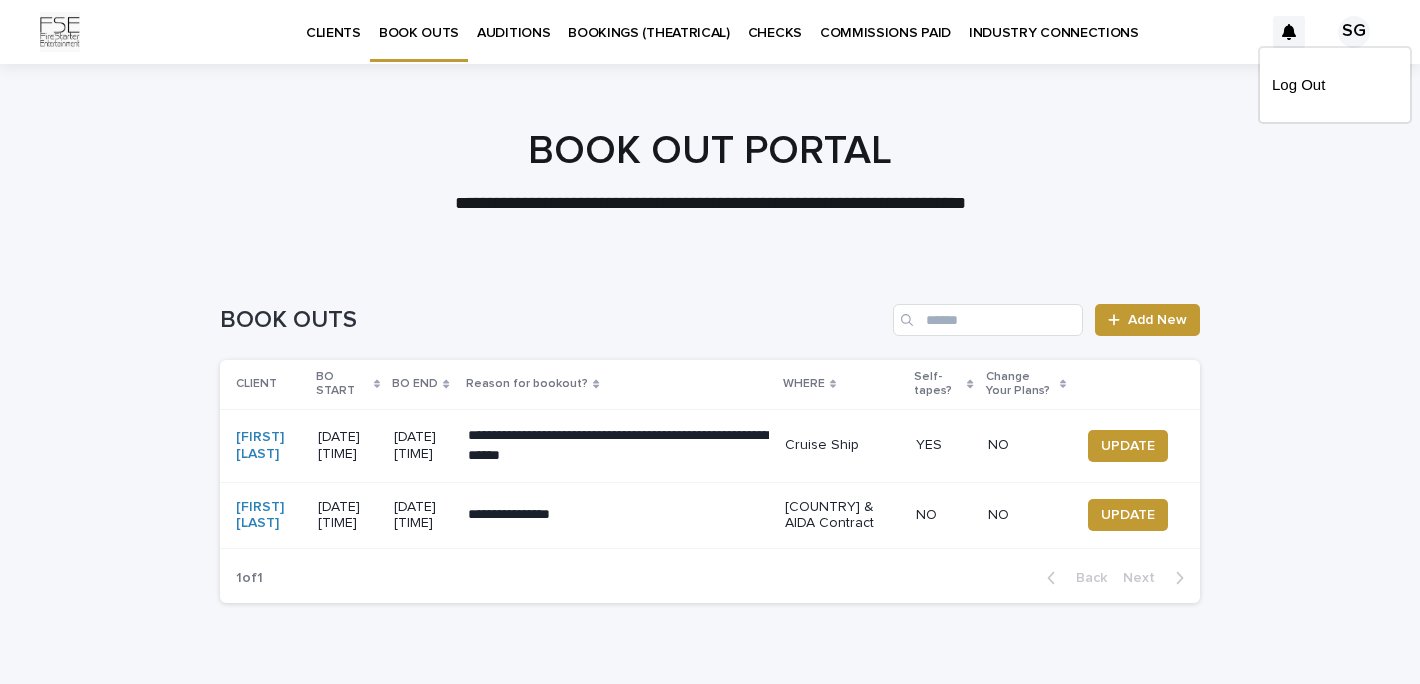 click at bounding box center (710, 32) 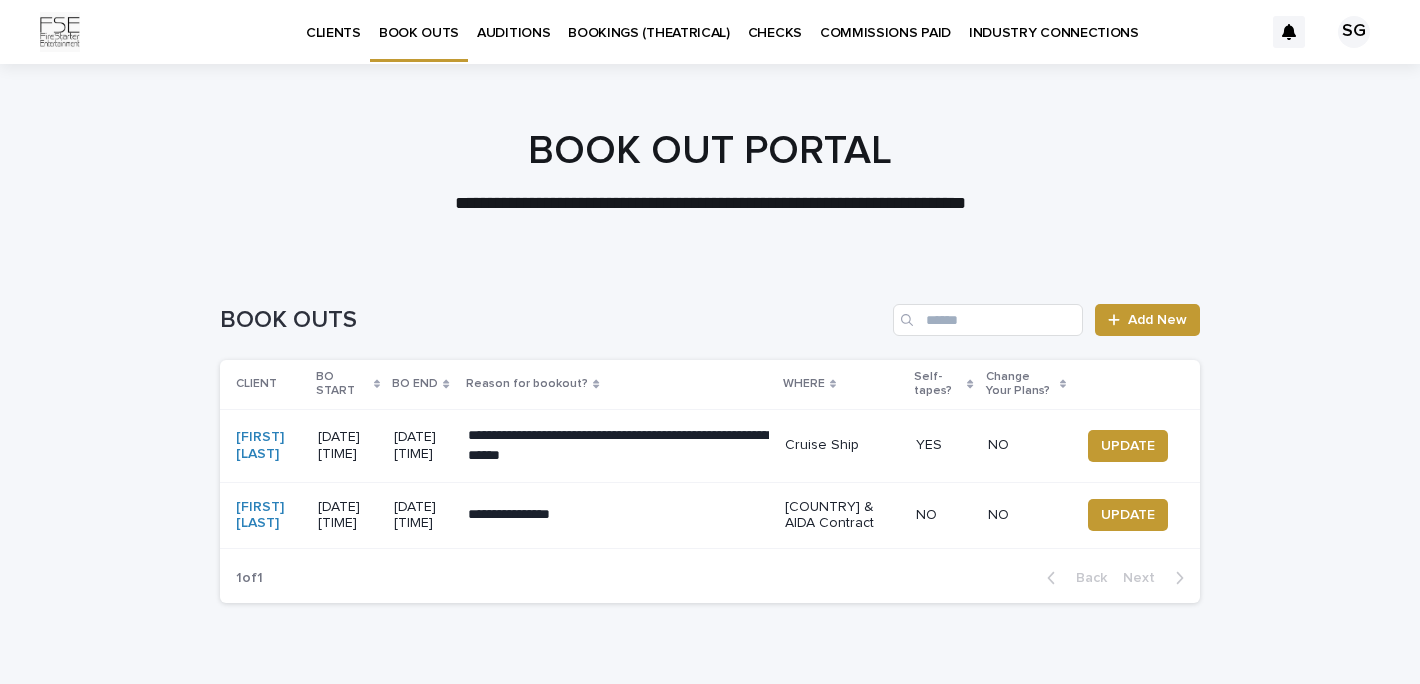 click on "CLIENTS" at bounding box center (333, 31) 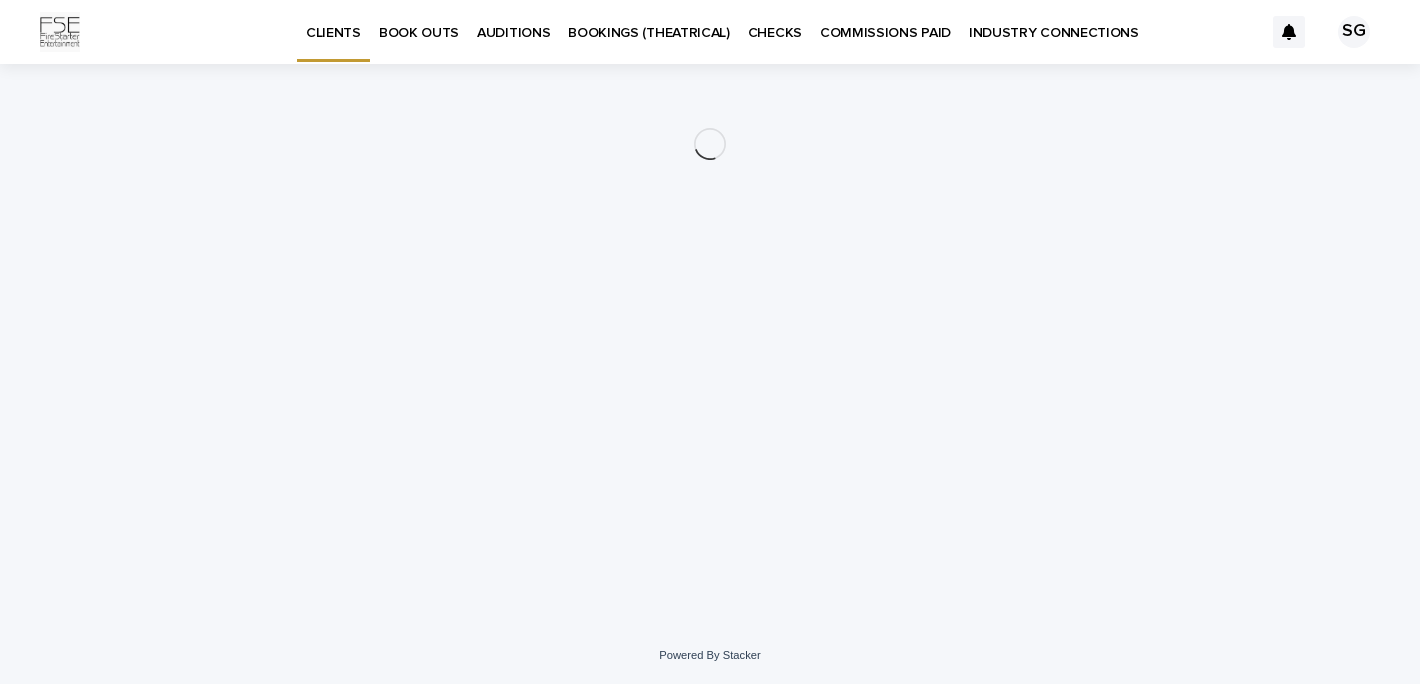click at bounding box center (60, 32) 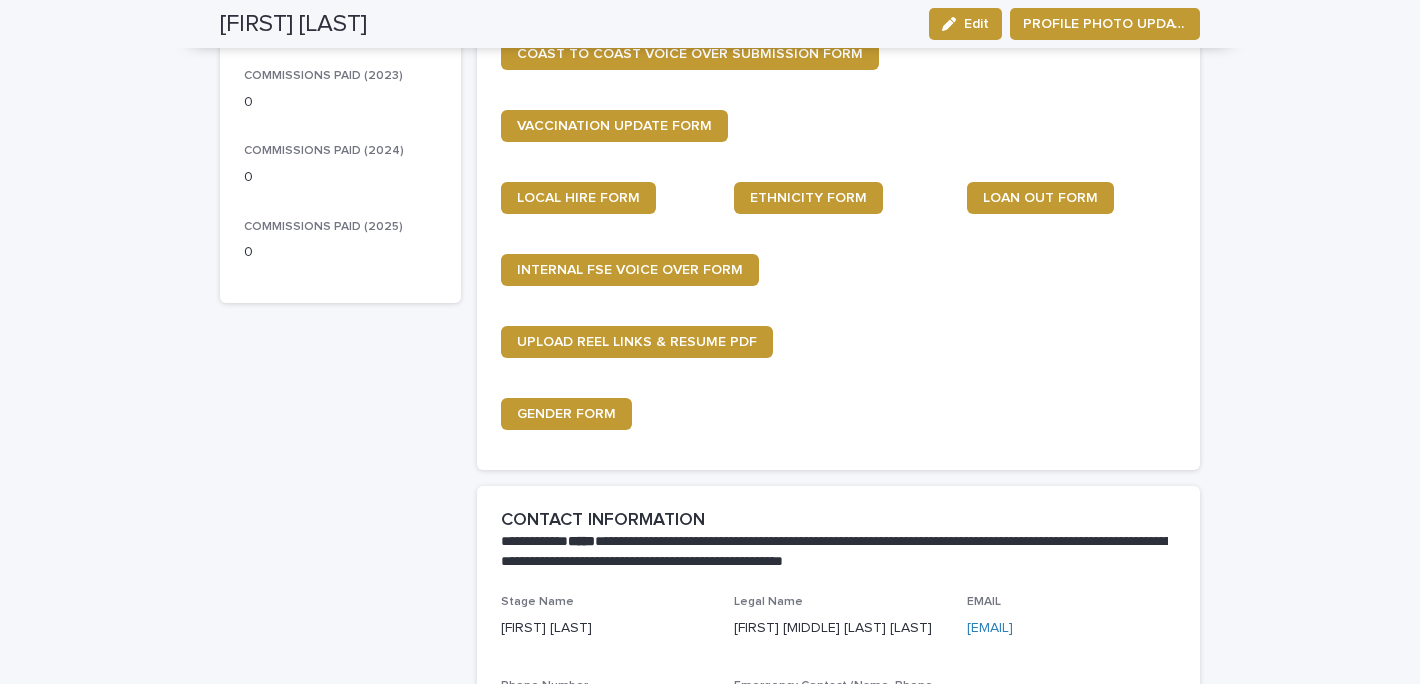 scroll, scrollTop: 459, scrollLeft: 0, axis: vertical 